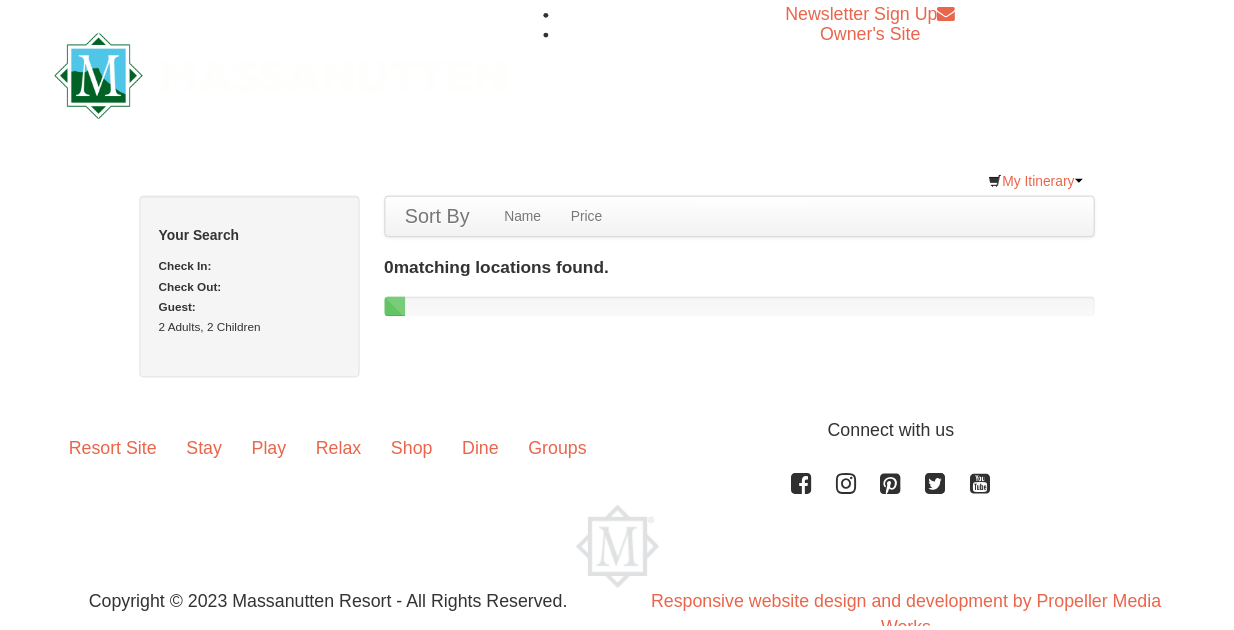 scroll, scrollTop: 0, scrollLeft: 0, axis: both 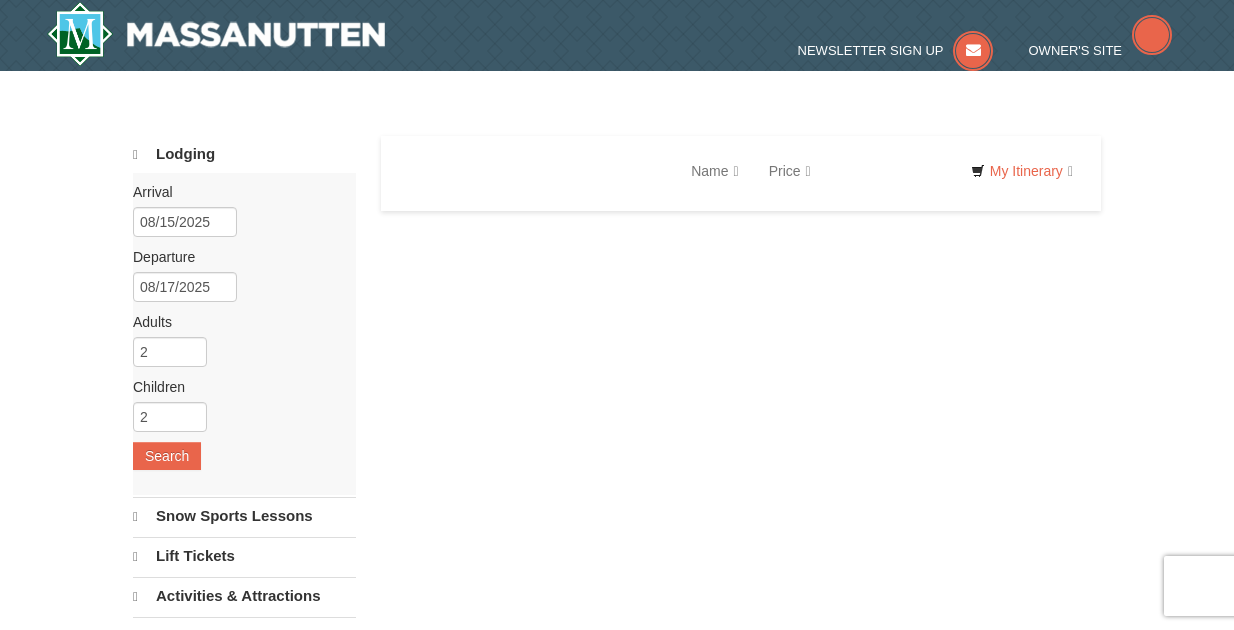 select on "8" 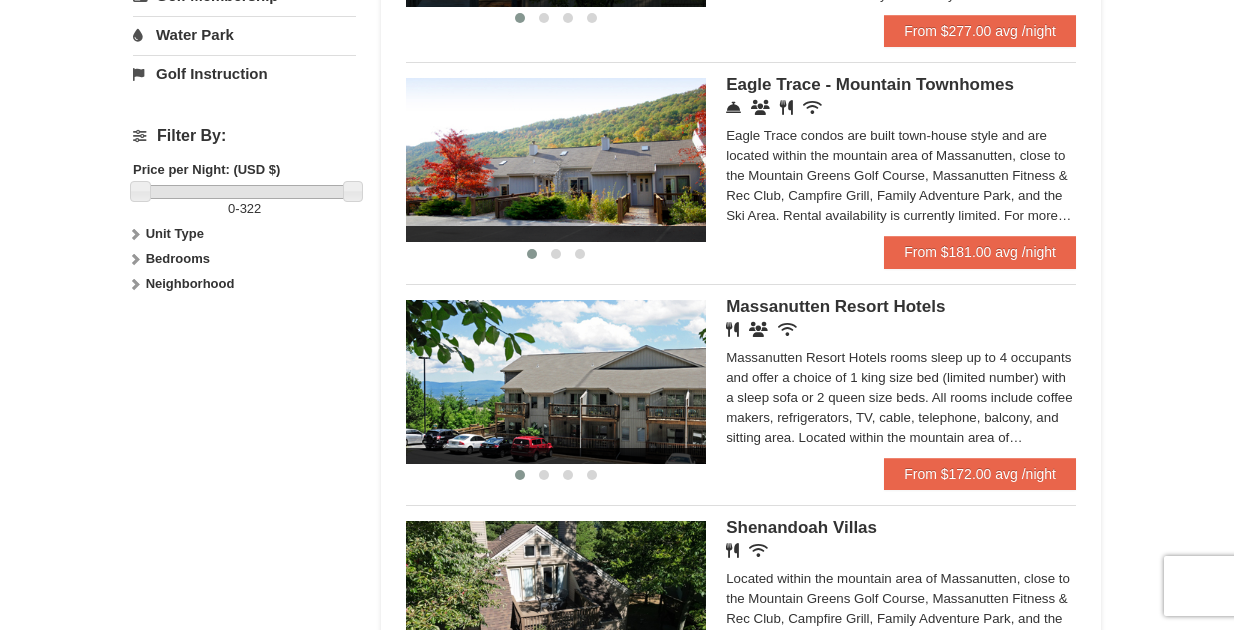 scroll, scrollTop: 781, scrollLeft: 0, axis: vertical 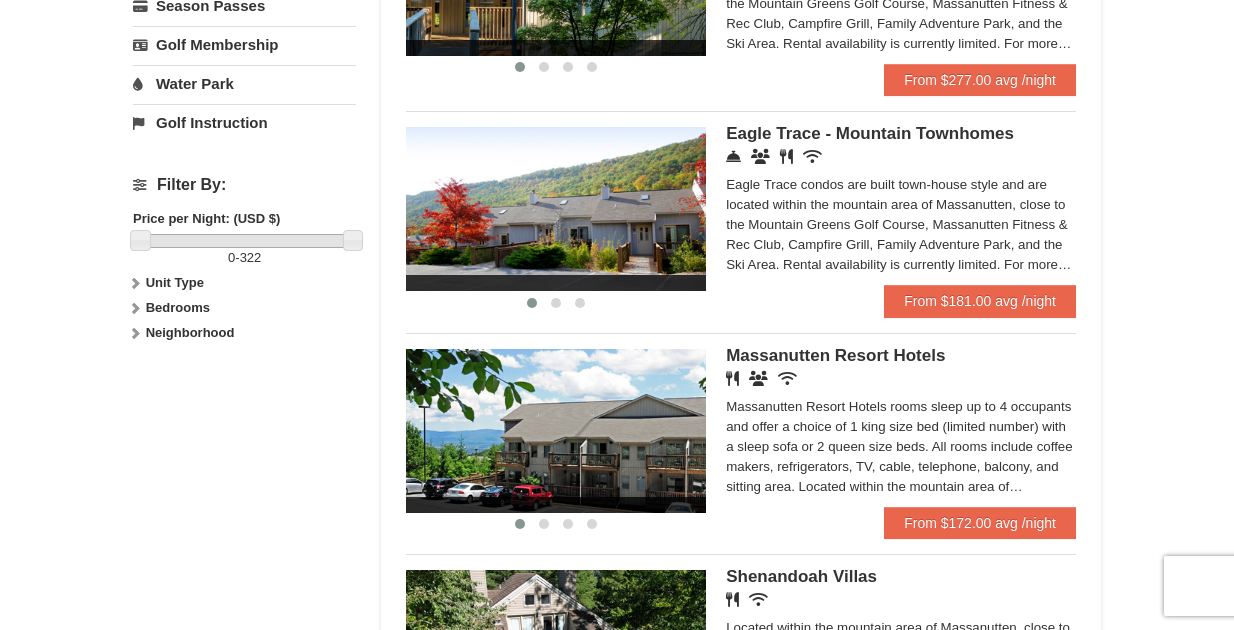 click at bounding box center (135, 308) 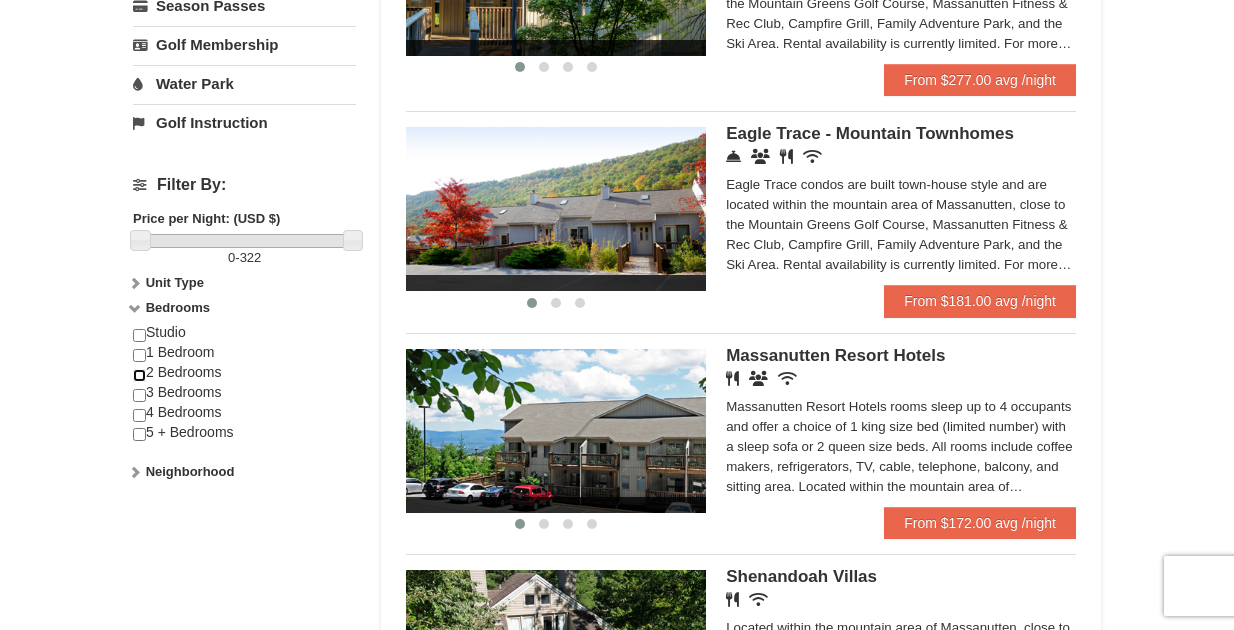 click at bounding box center (139, 375) 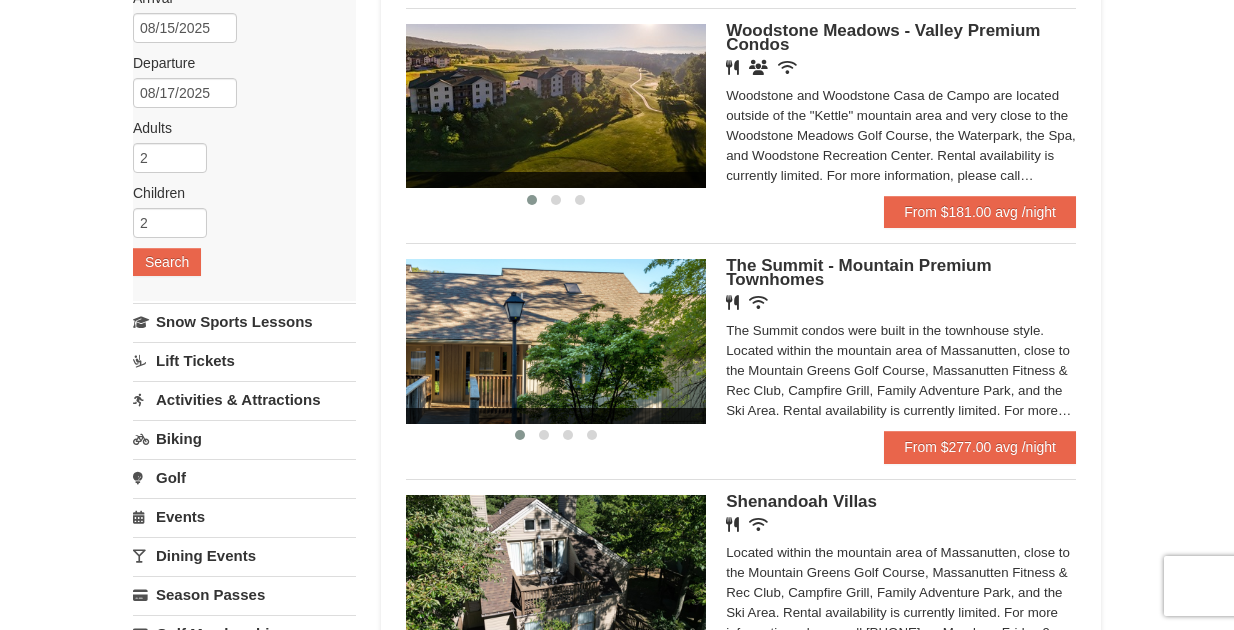 scroll, scrollTop: 81, scrollLeft: 0, axis: vertical 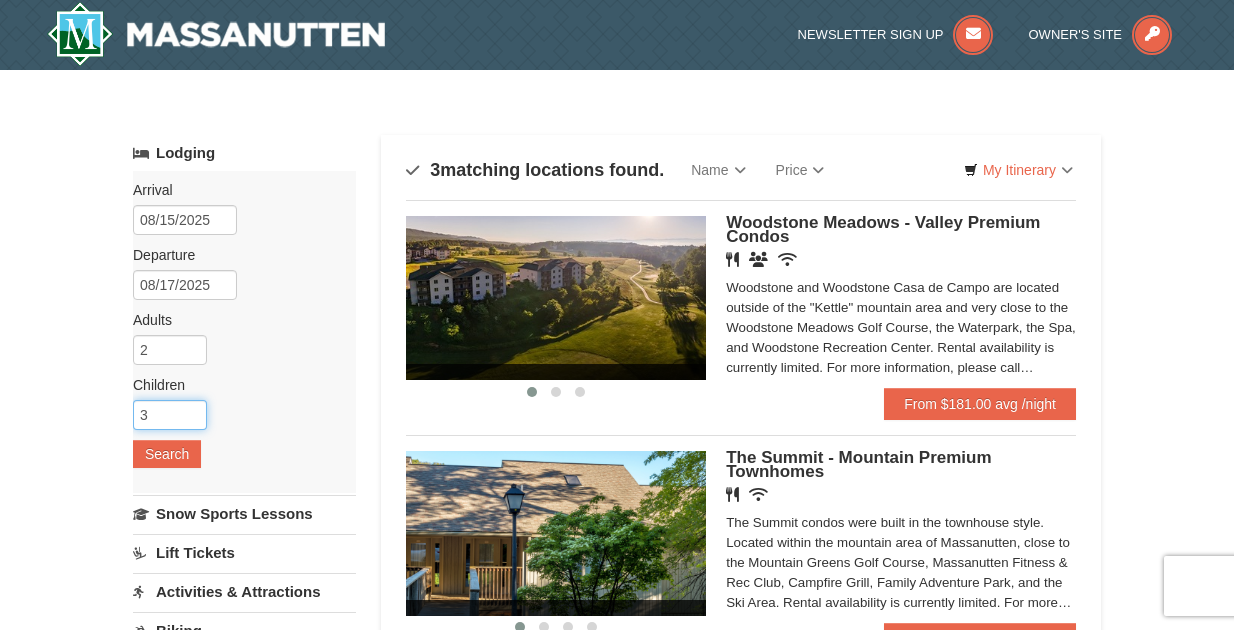 click on "3" at bounding box center (170, 415) 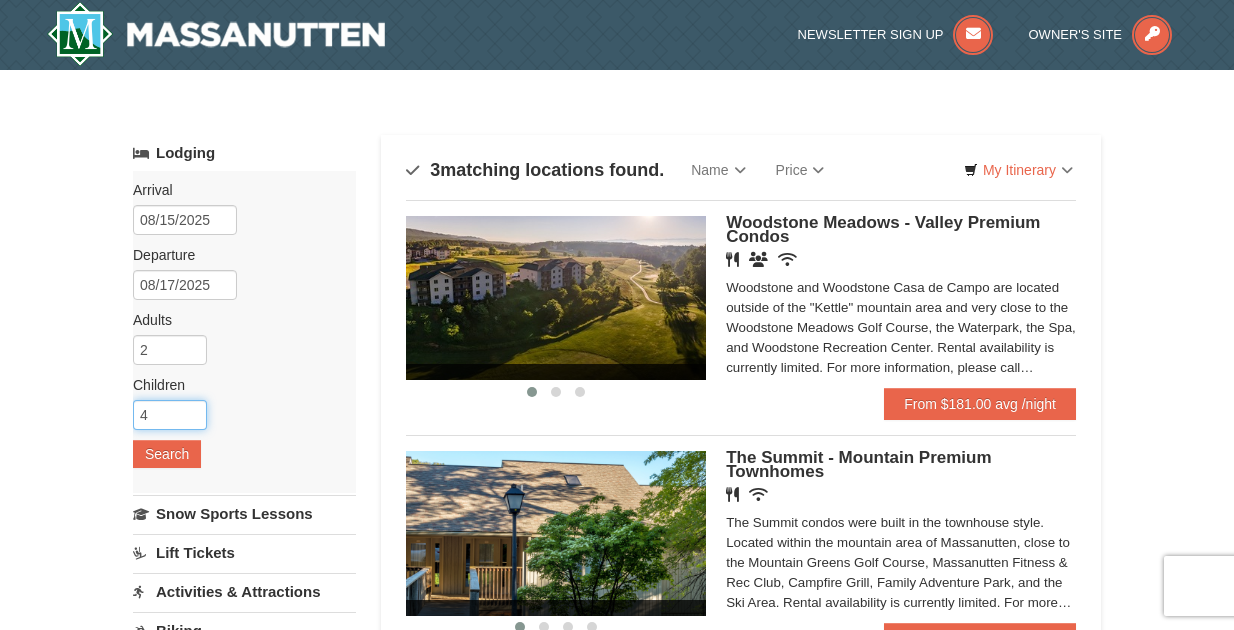 type on "4" 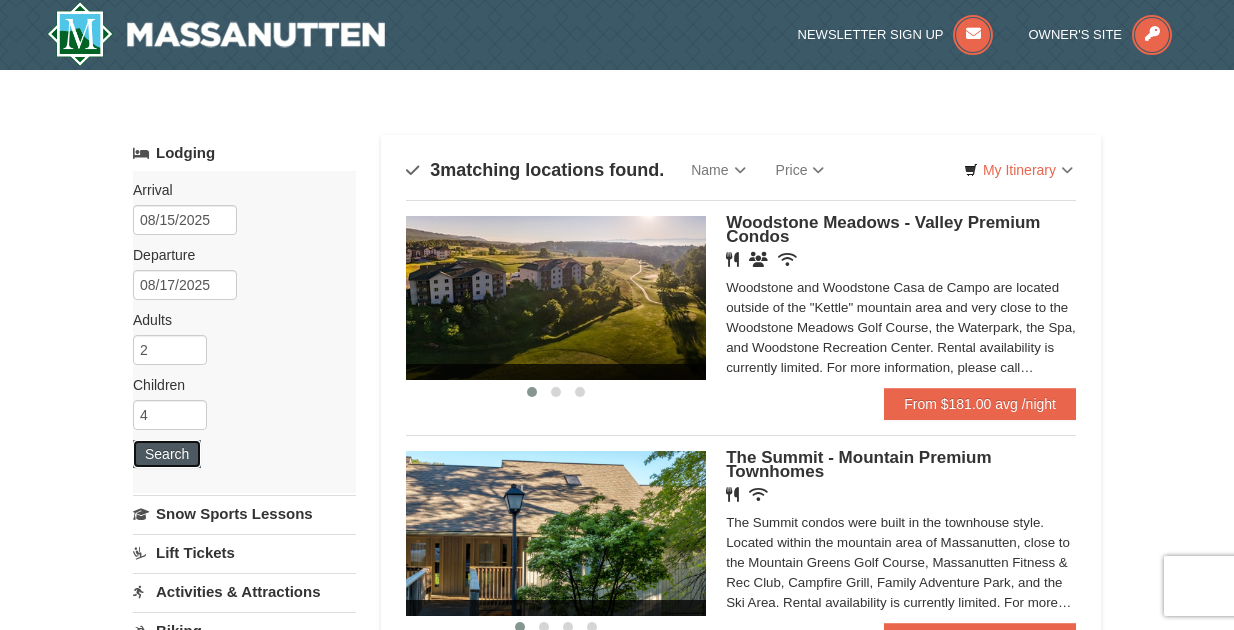 click on "Search" at bounding box center [167, 454] 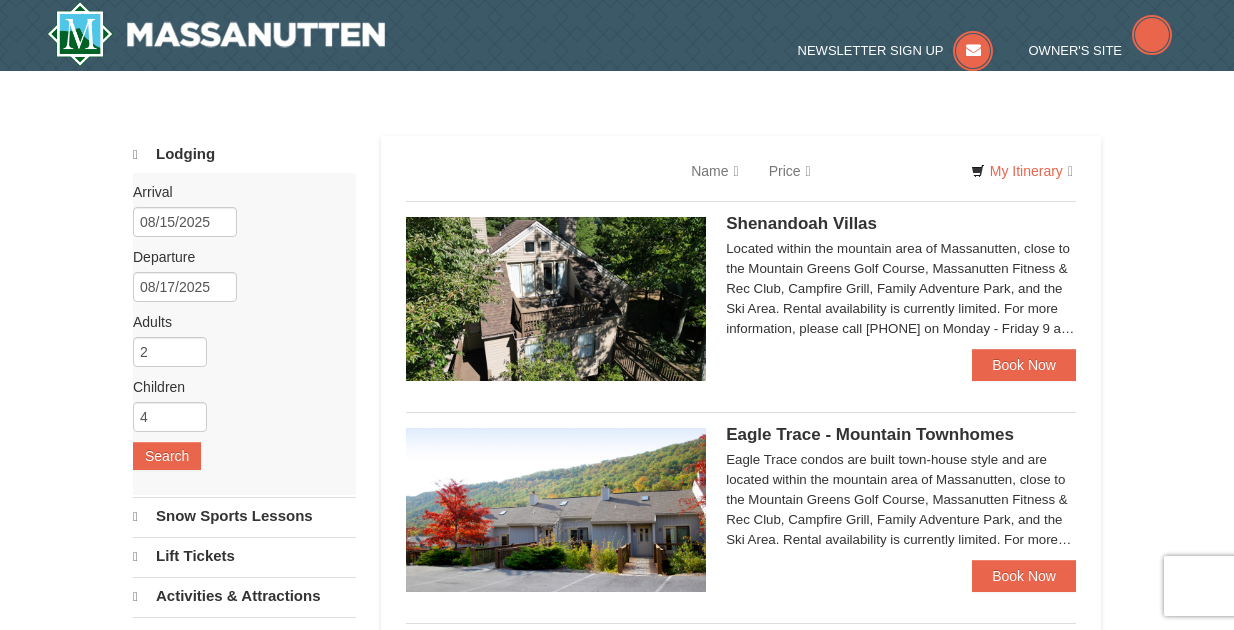 scroll, scrollTop: 0, scrollLeft: 0, axis: both 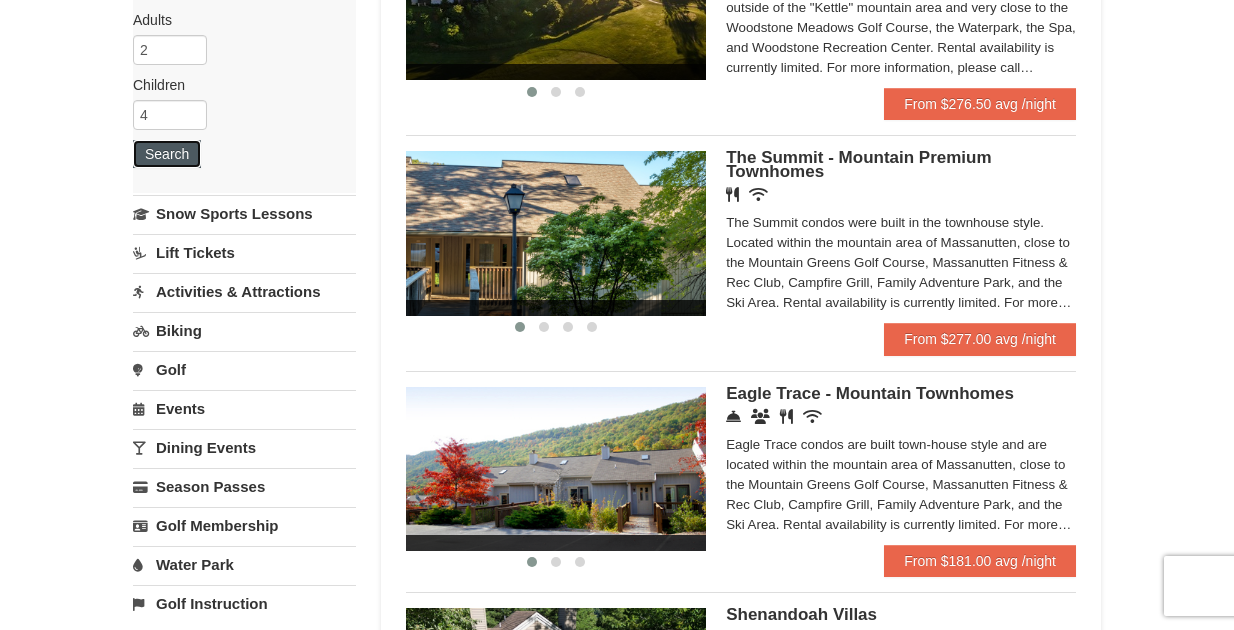 click on "Search" at bounding box center [167, 154] 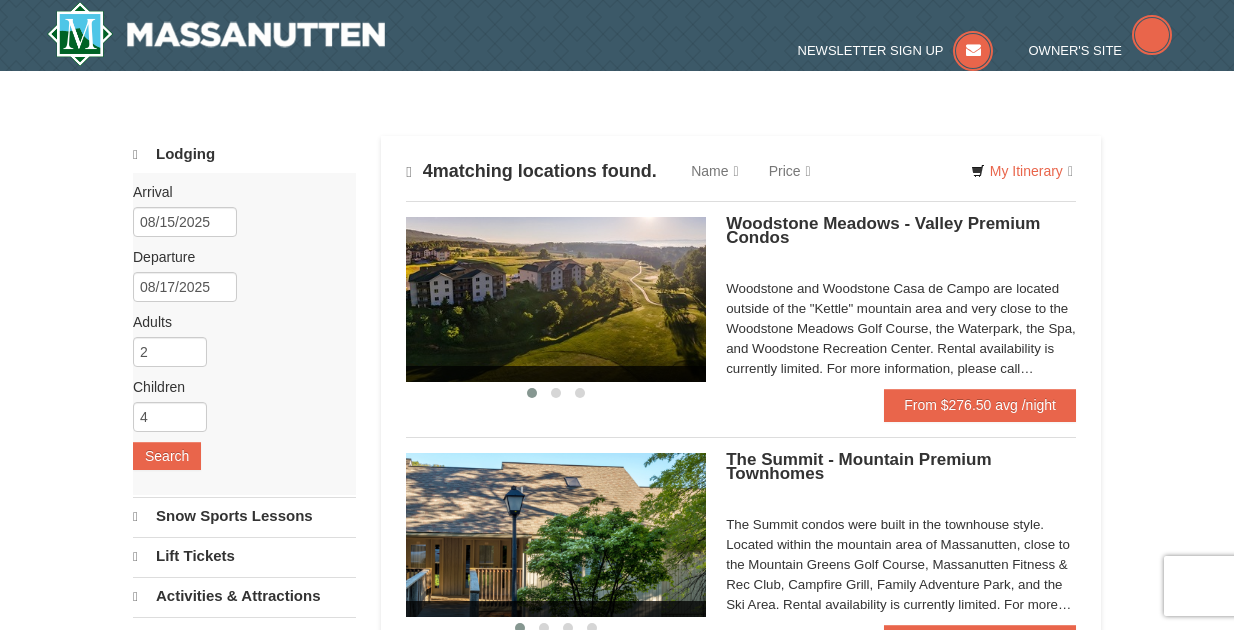 scroll, scrollTop: 0, scrollLeft: 0, axis: both 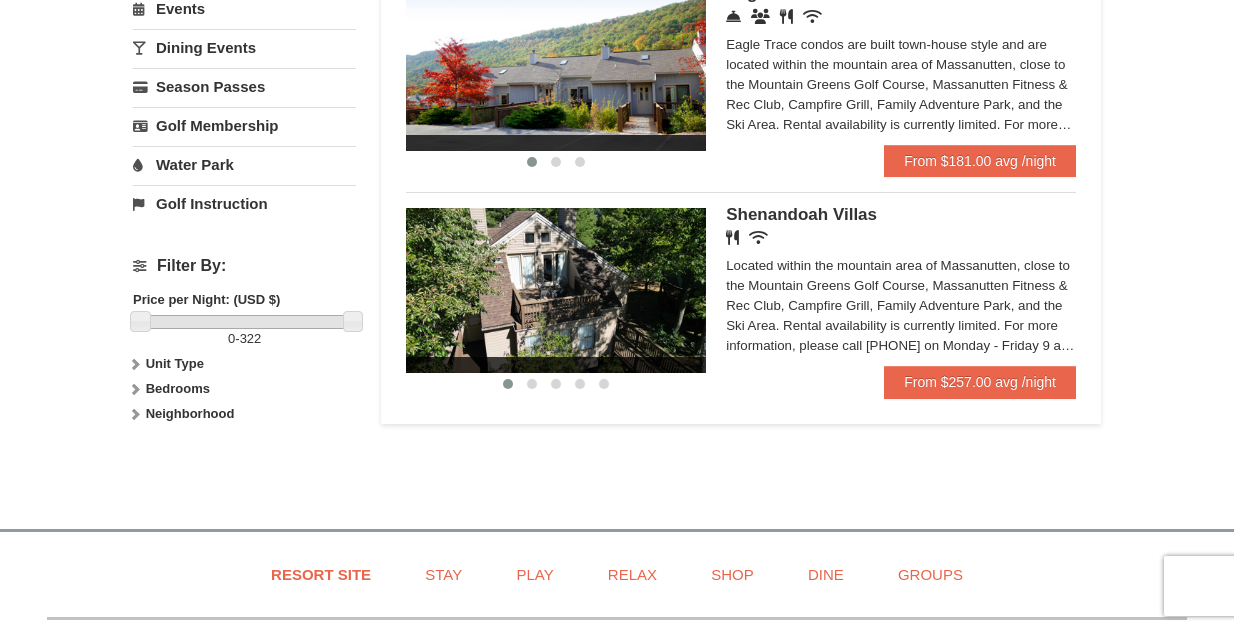 click at bounding box center [135, 389] 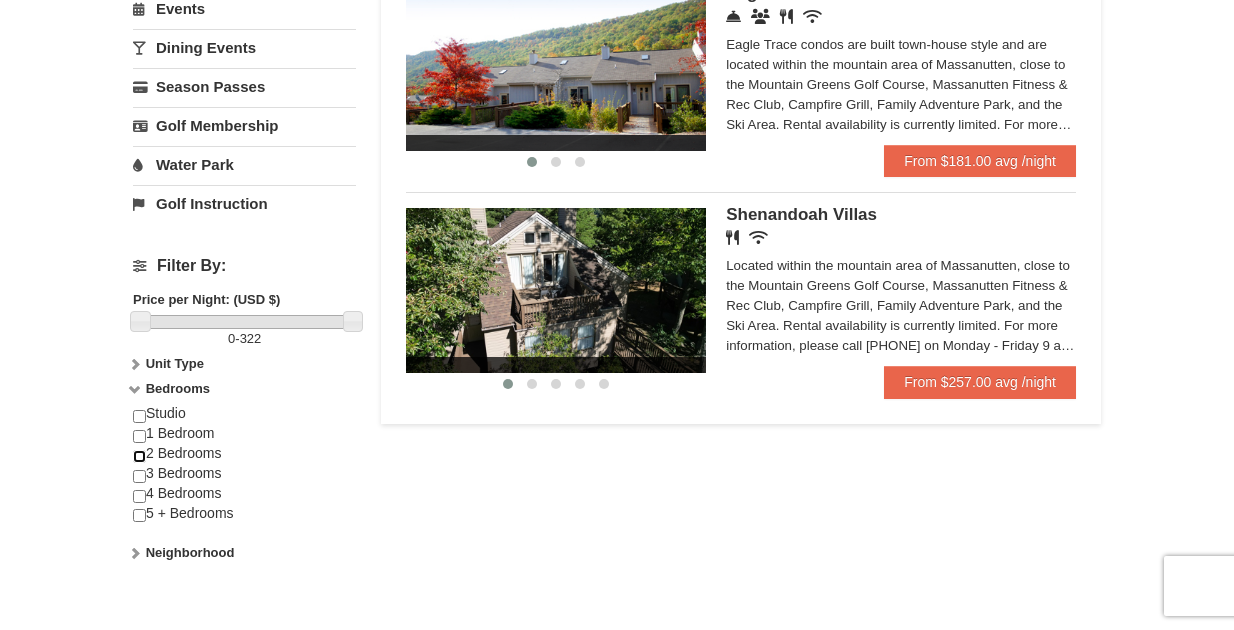 click at bounding box center [139, 456] 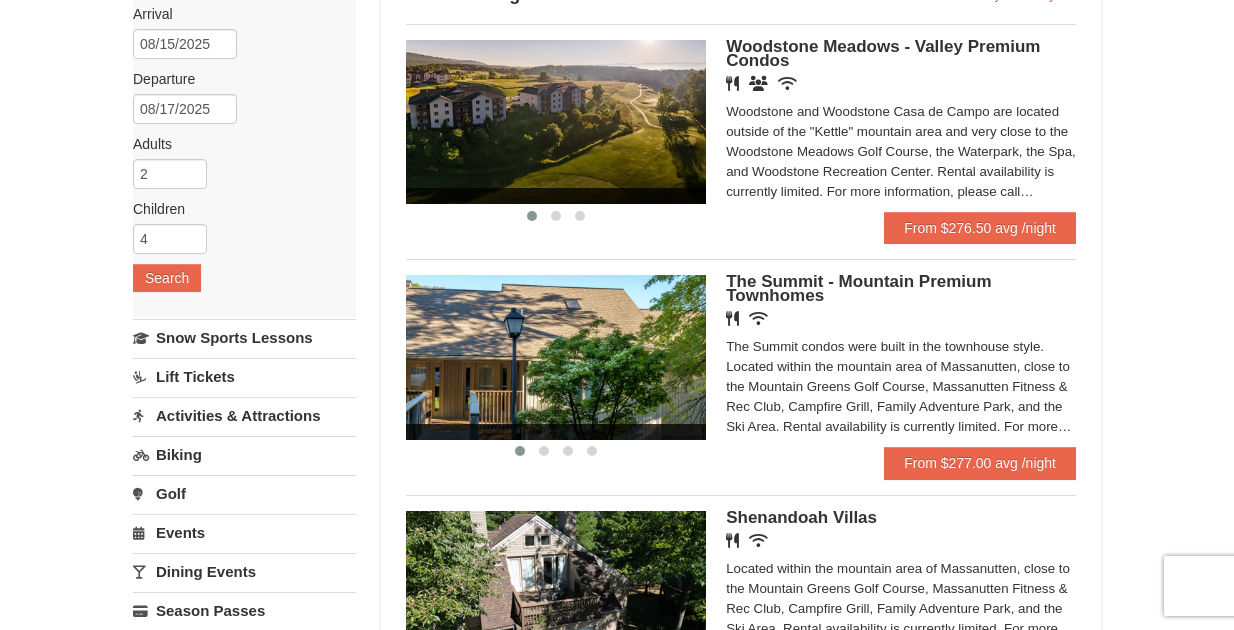 scroll, scrollTop: 0, scrollLeft: 0, axis: both 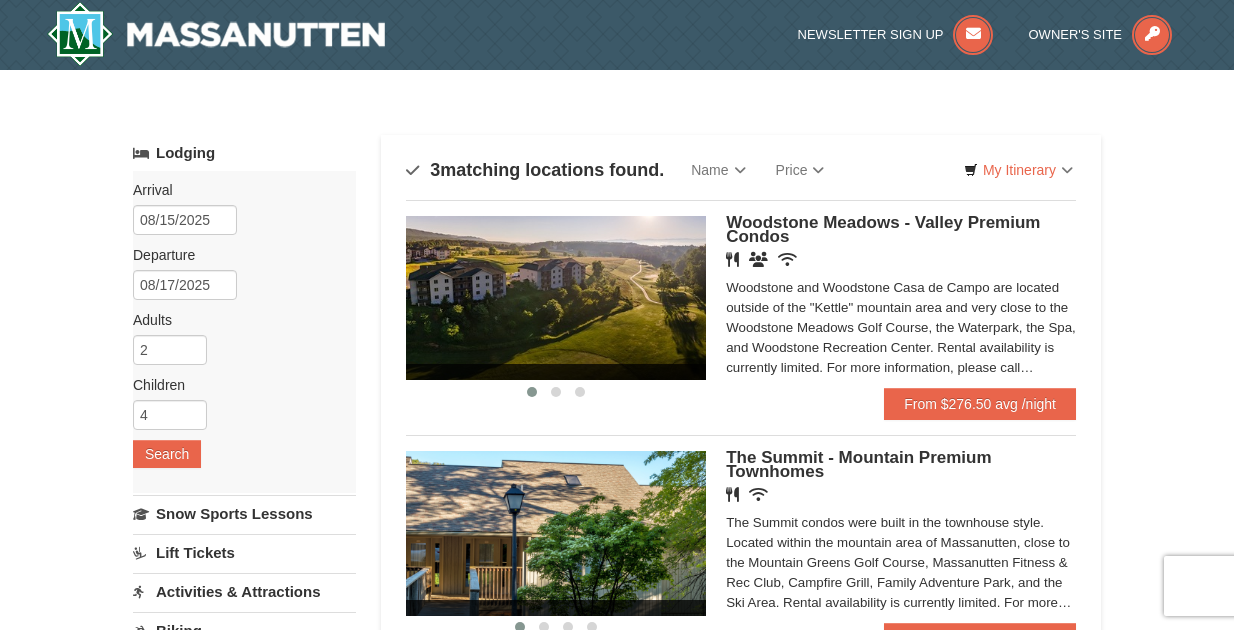 click at bounding box center (556, 298) 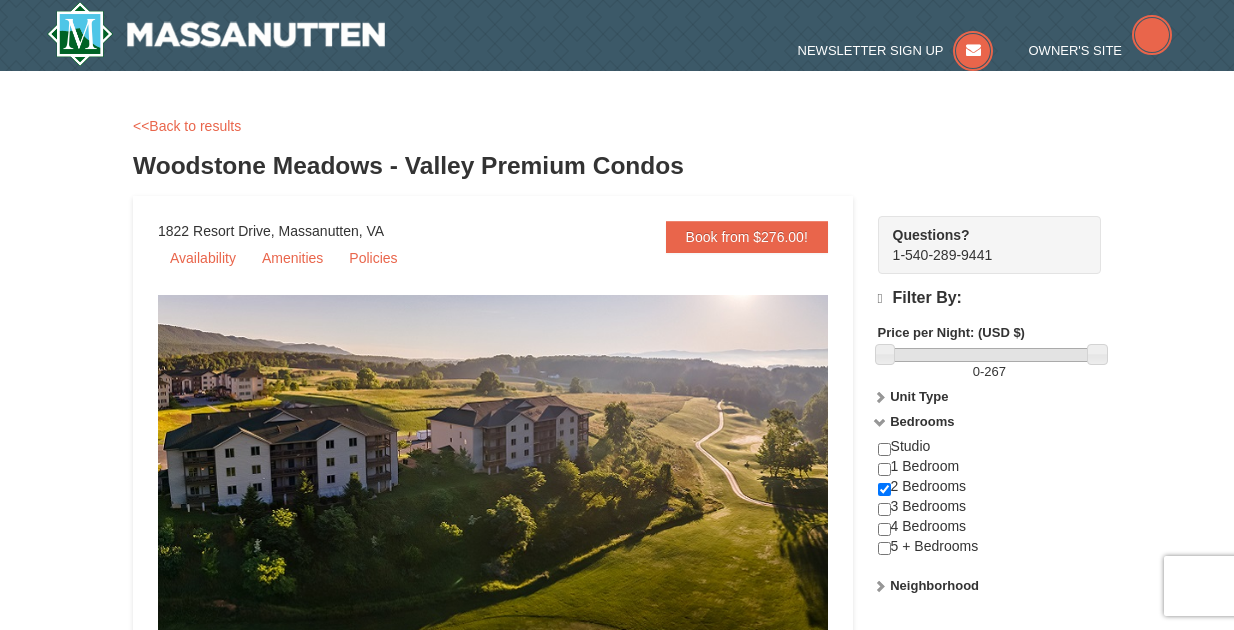 scroll, scrollTop: 0, scrollLeft: 0, axis: both 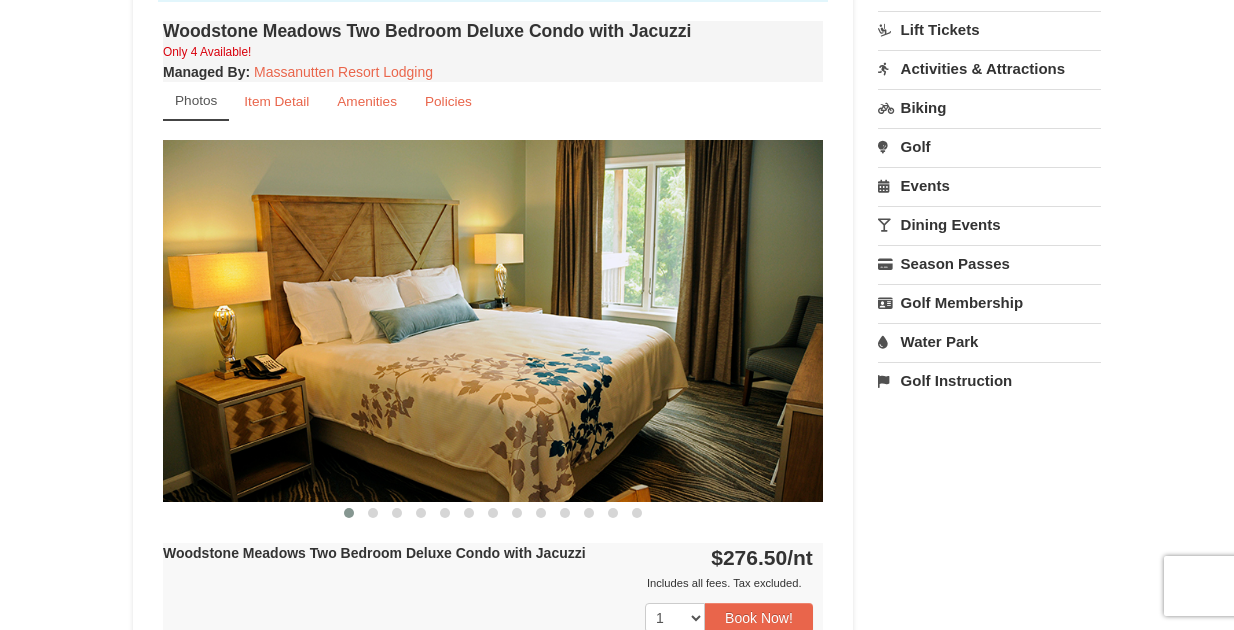 click at bounding box center [493, 320] 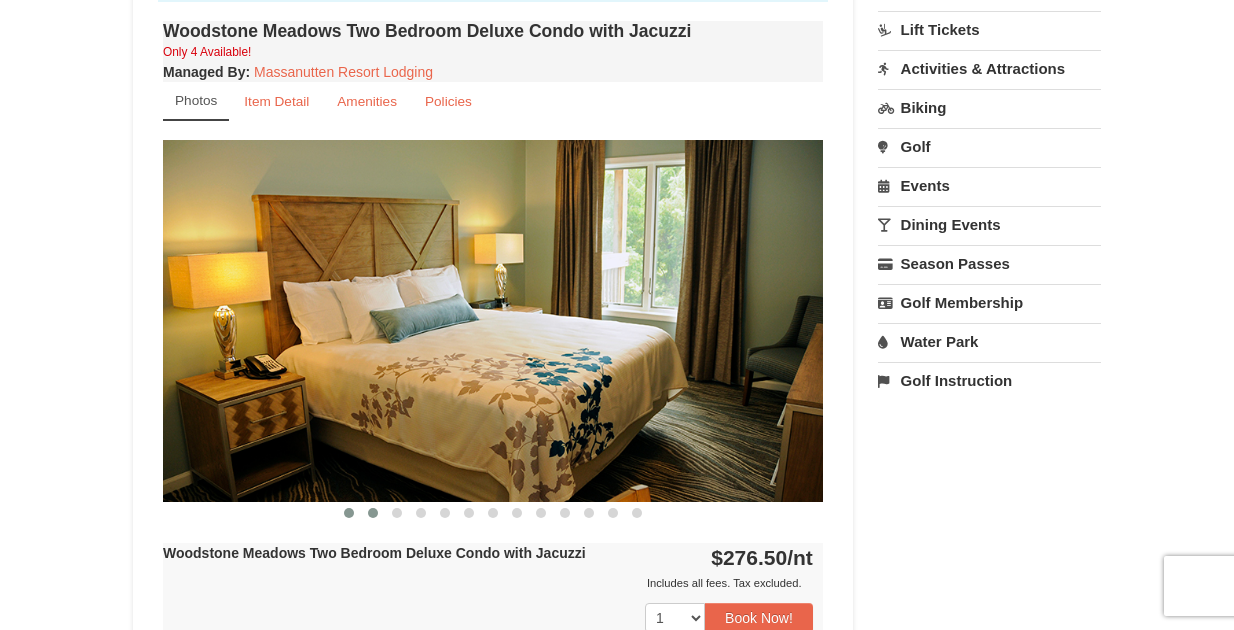 click at bounding box center (373, 513) 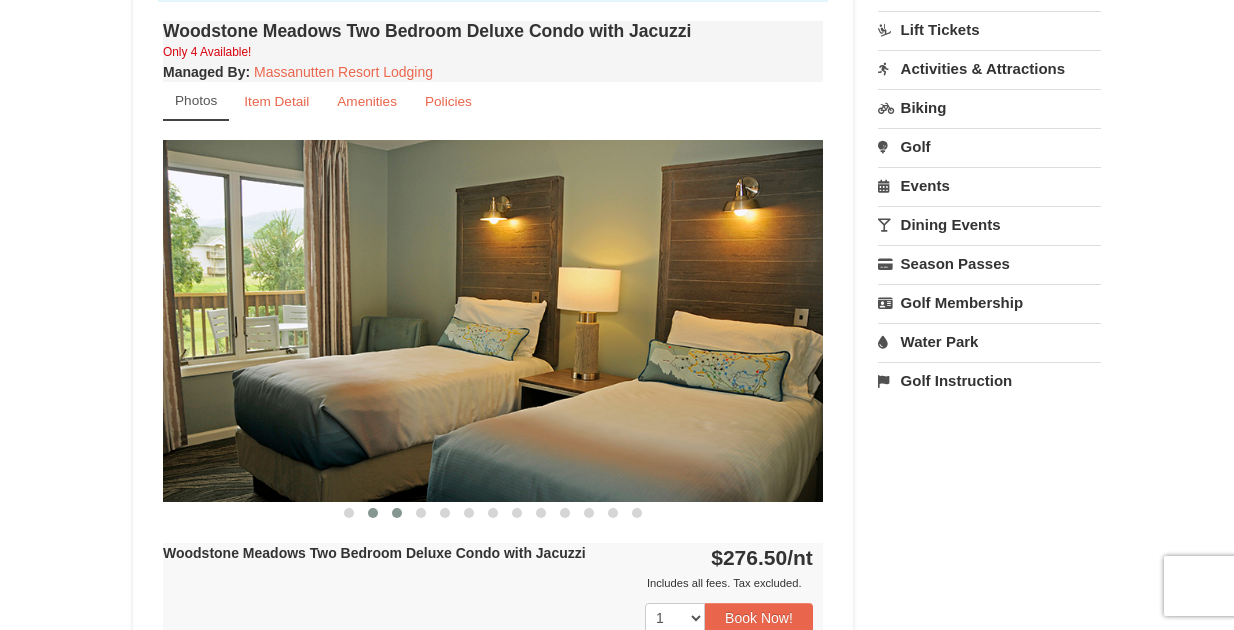 click at bounding box center (397, 513) 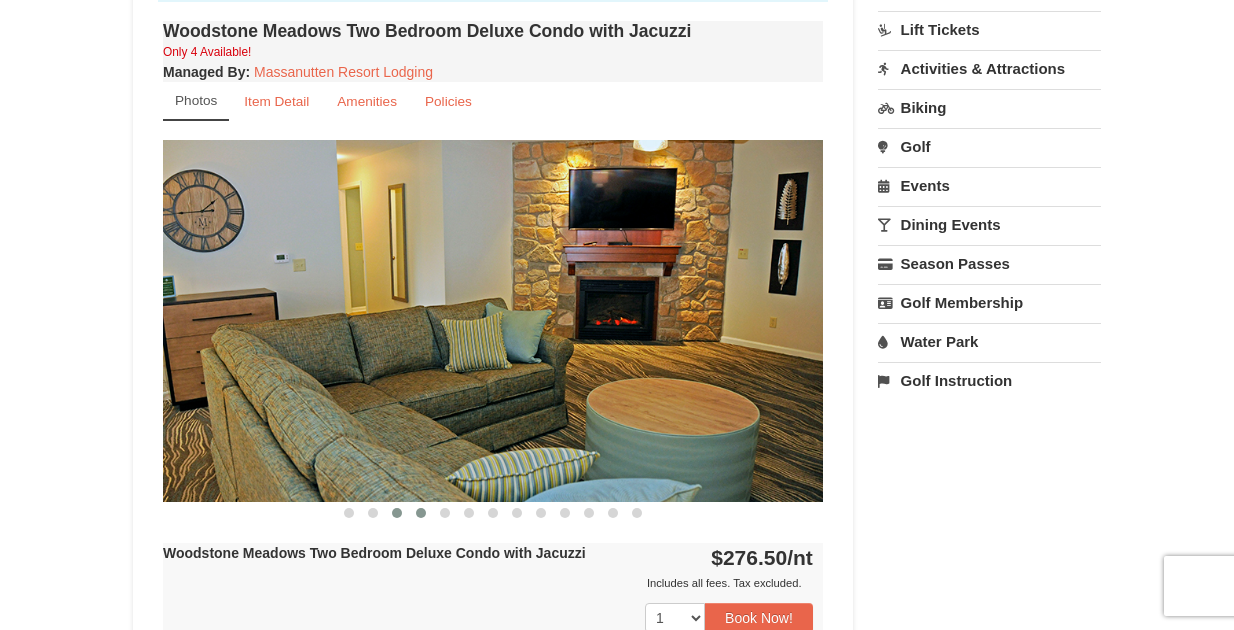 click at bounding box center (421, 513) 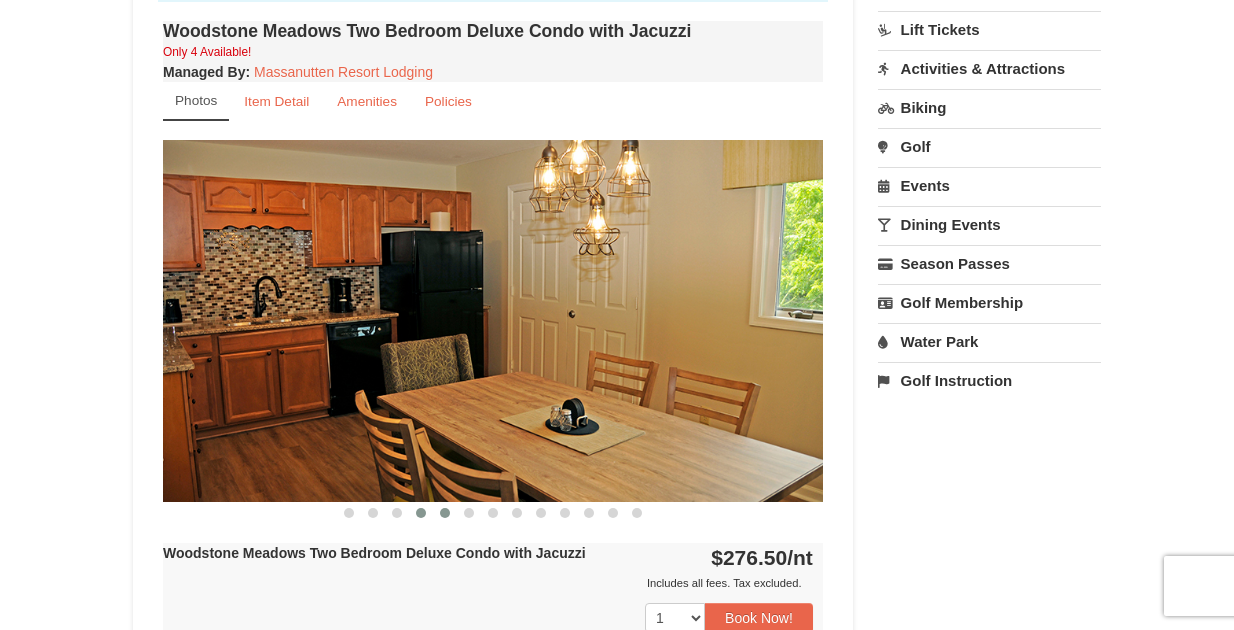 click at bounding box center (445, 513) 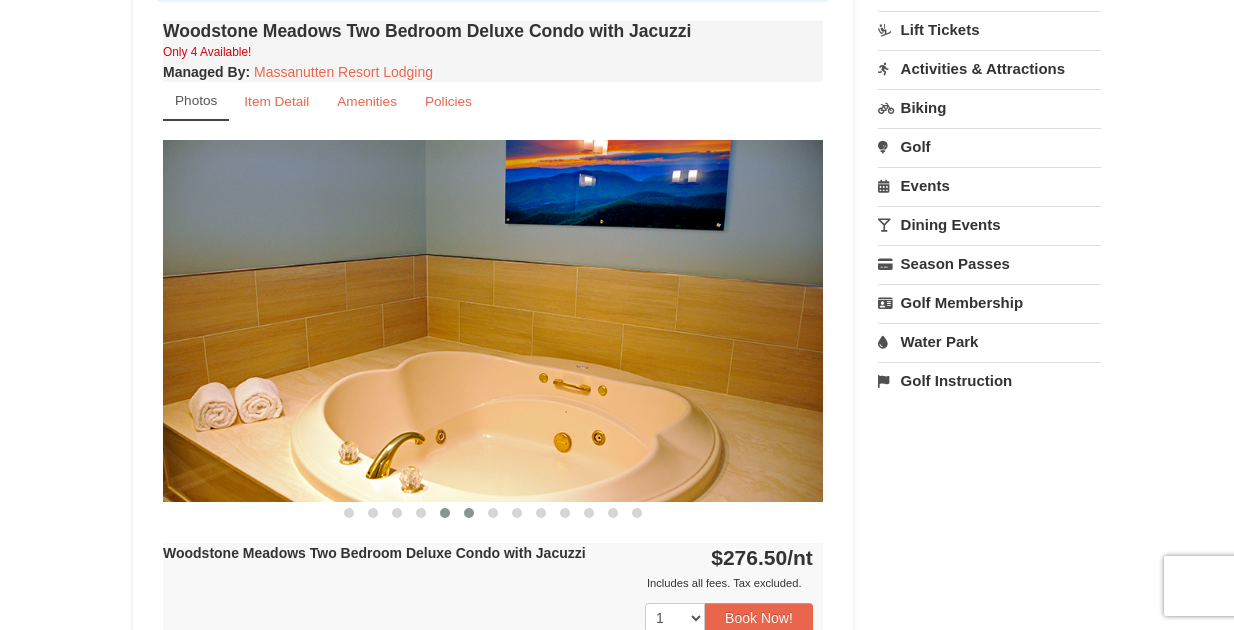 click at bounding box center [469, 513] 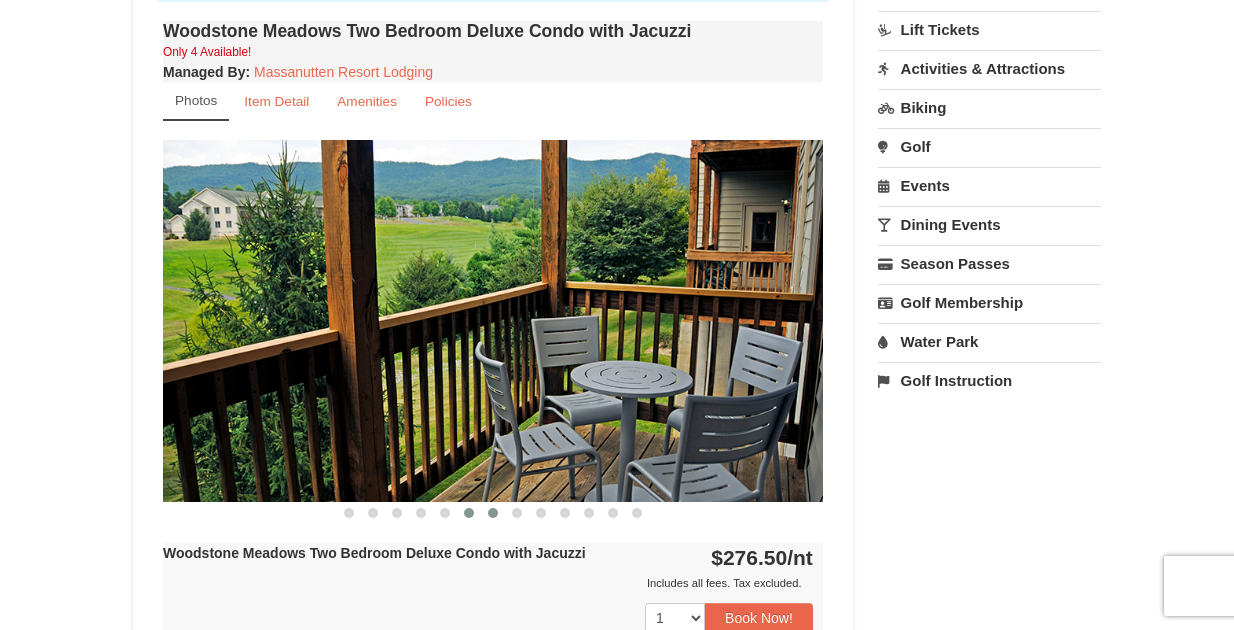 click at bounding box center (493, 513) 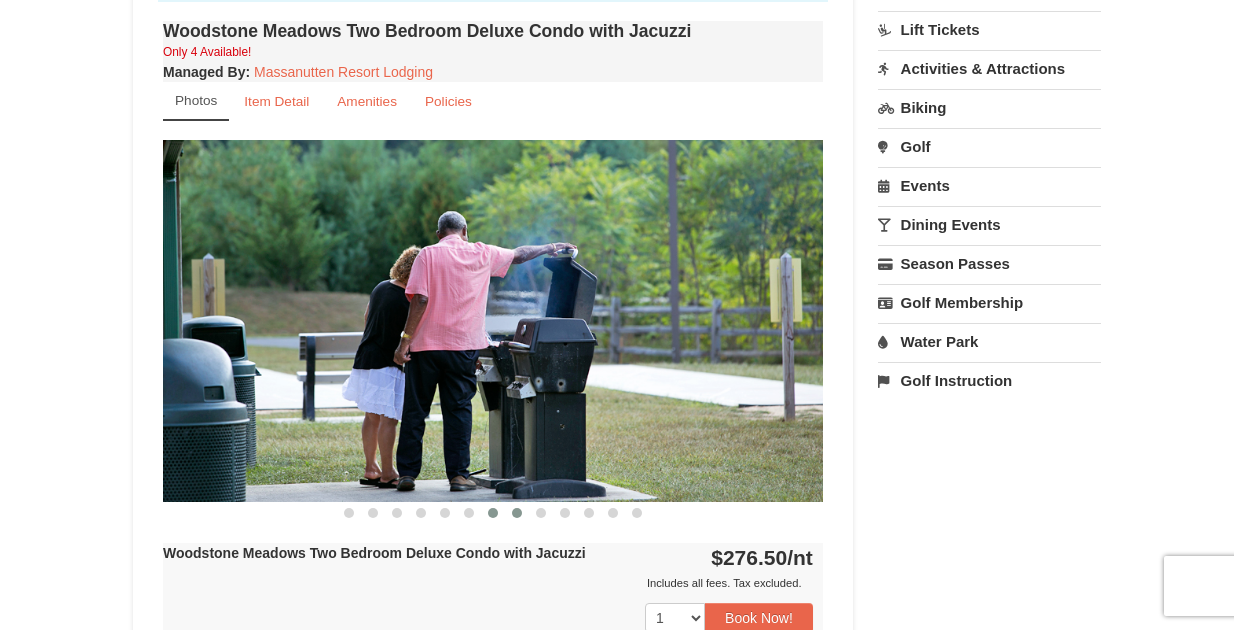 click at bounding box center [517, 513] 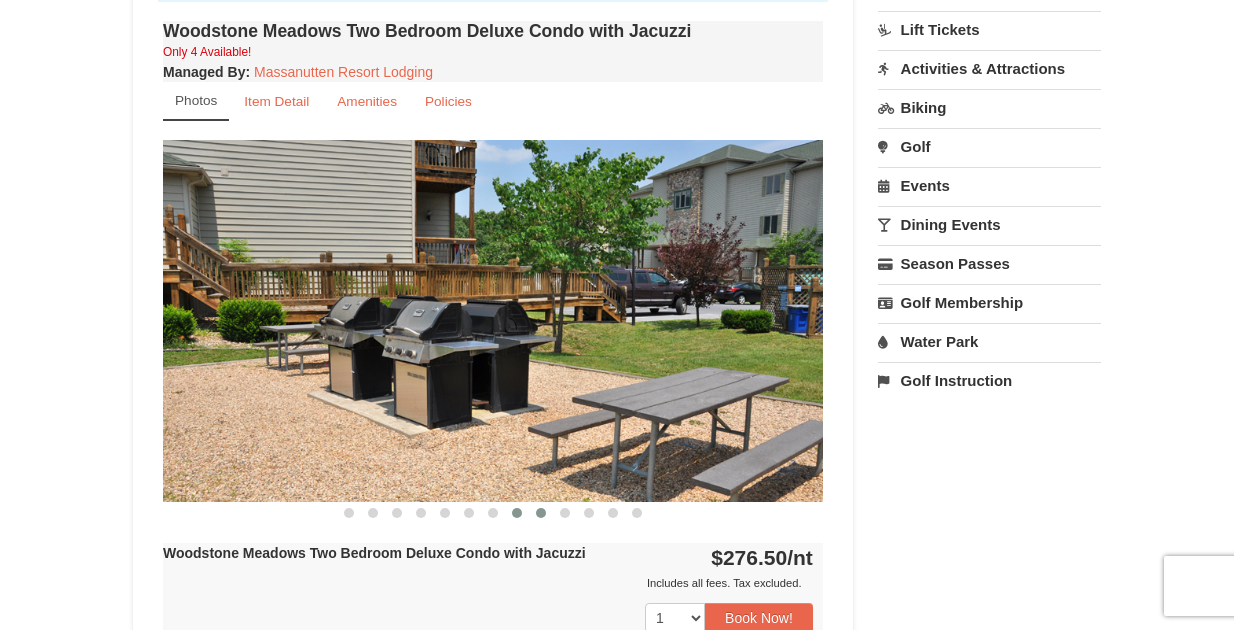click at bounding box center [541, 513] 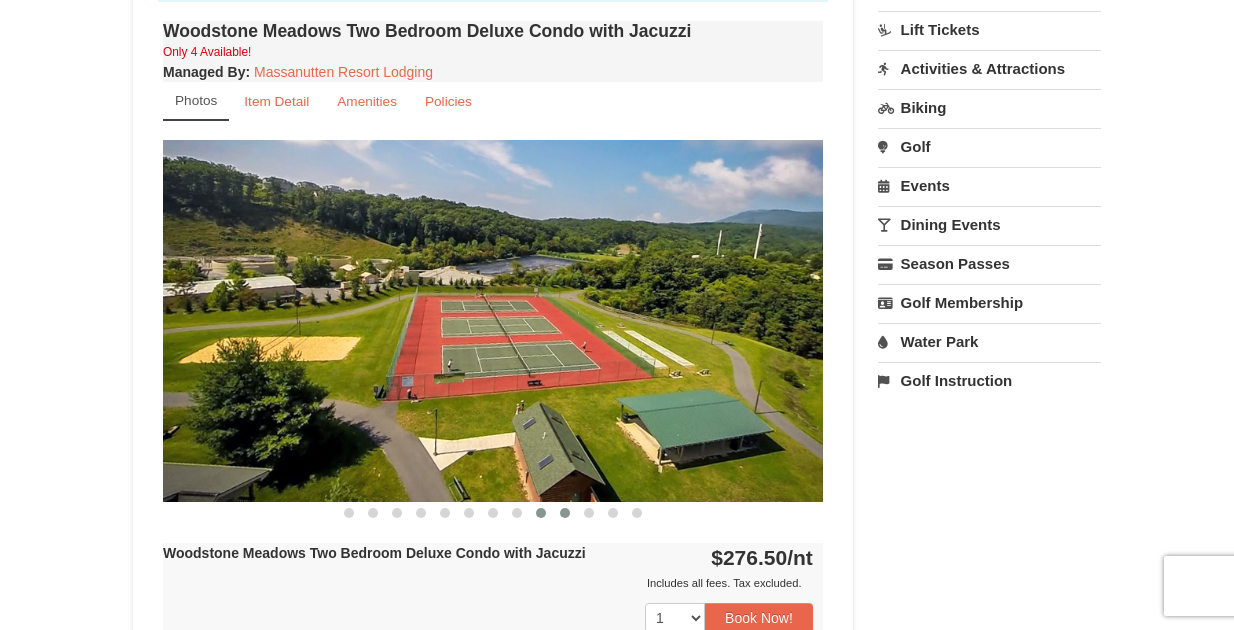 click at bounding box center [565, 513] 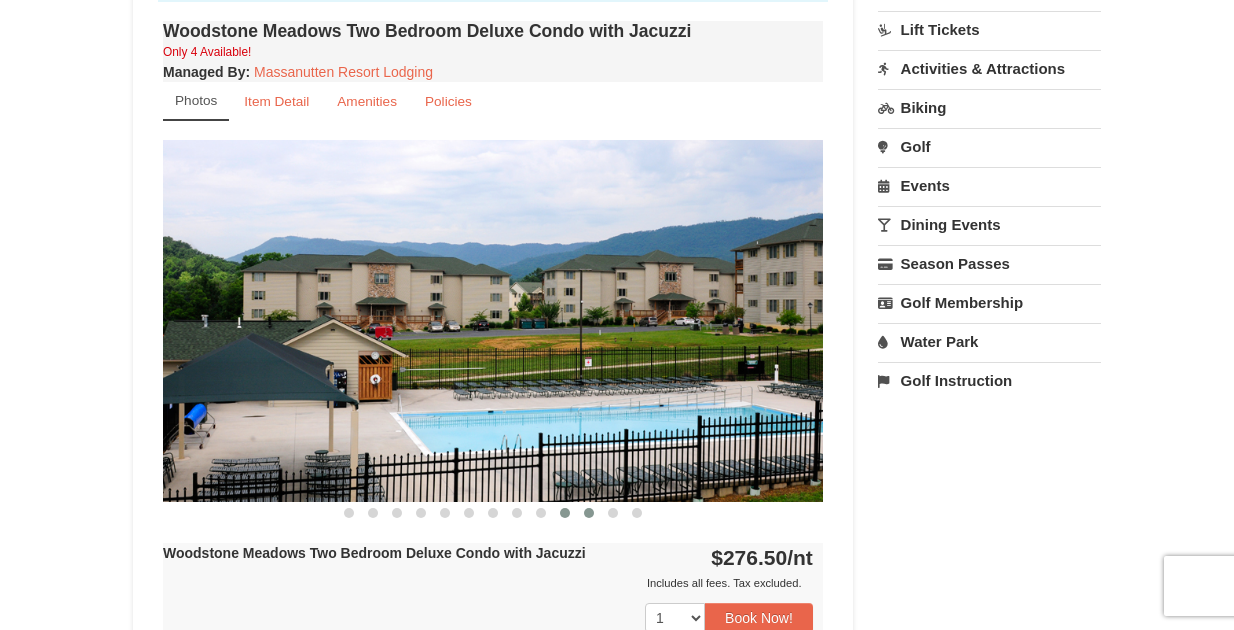 click at bounding box center [589, 513] 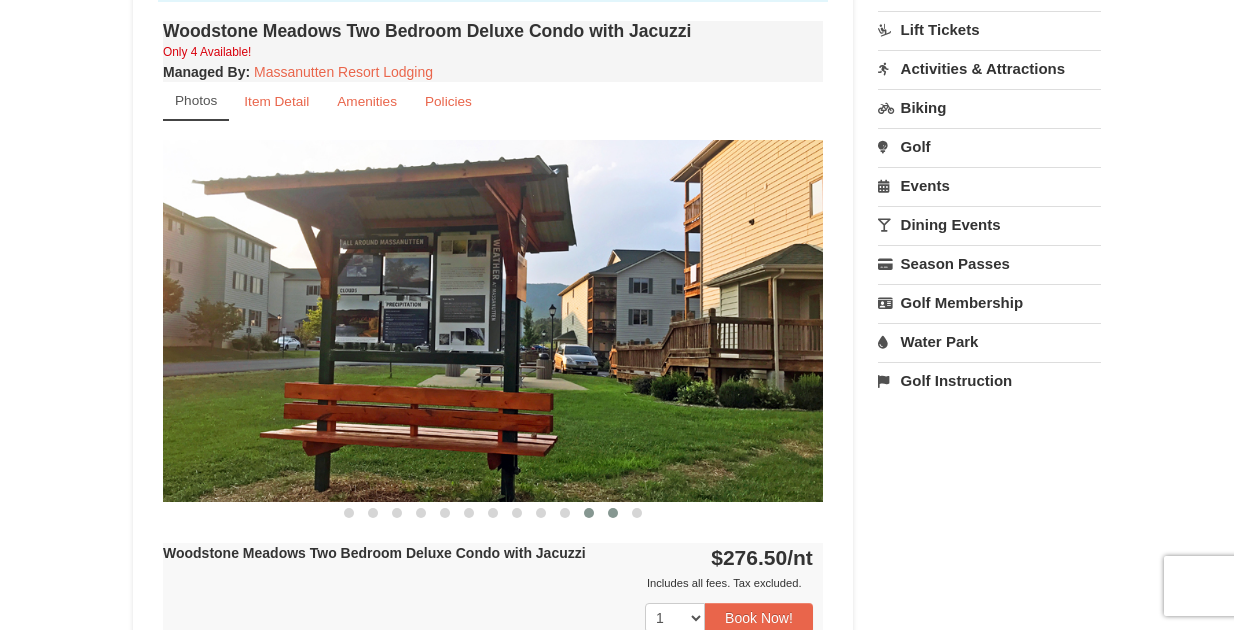 click at bounding box center [613, 513] 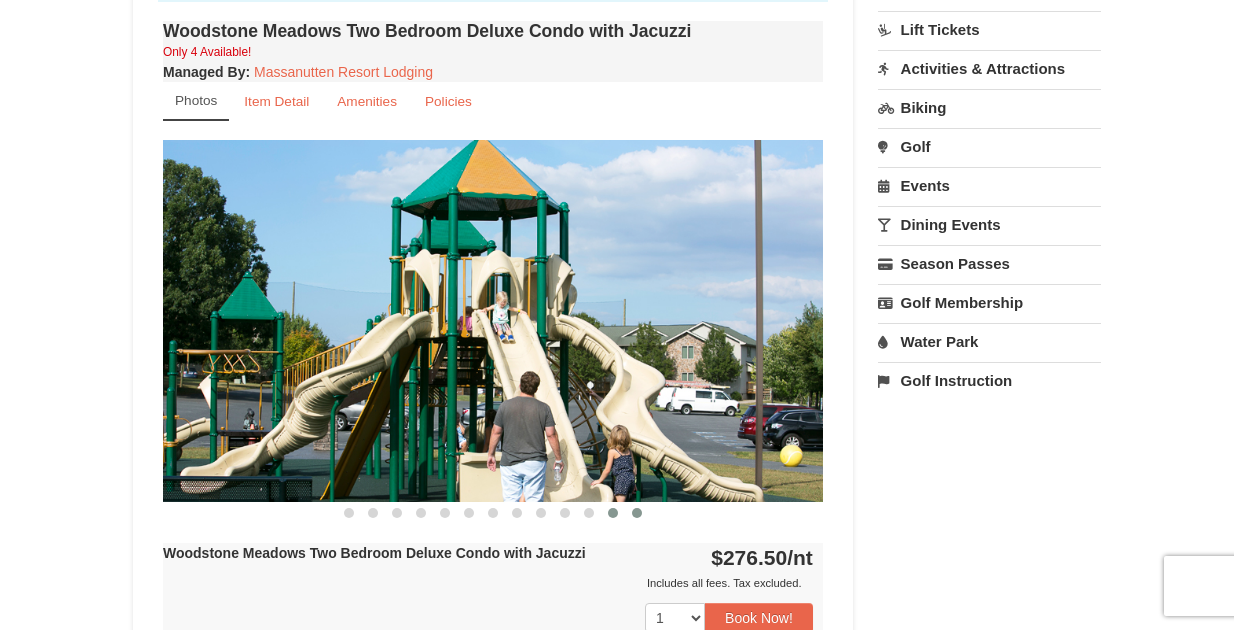 click at bounding box center (637, 513) 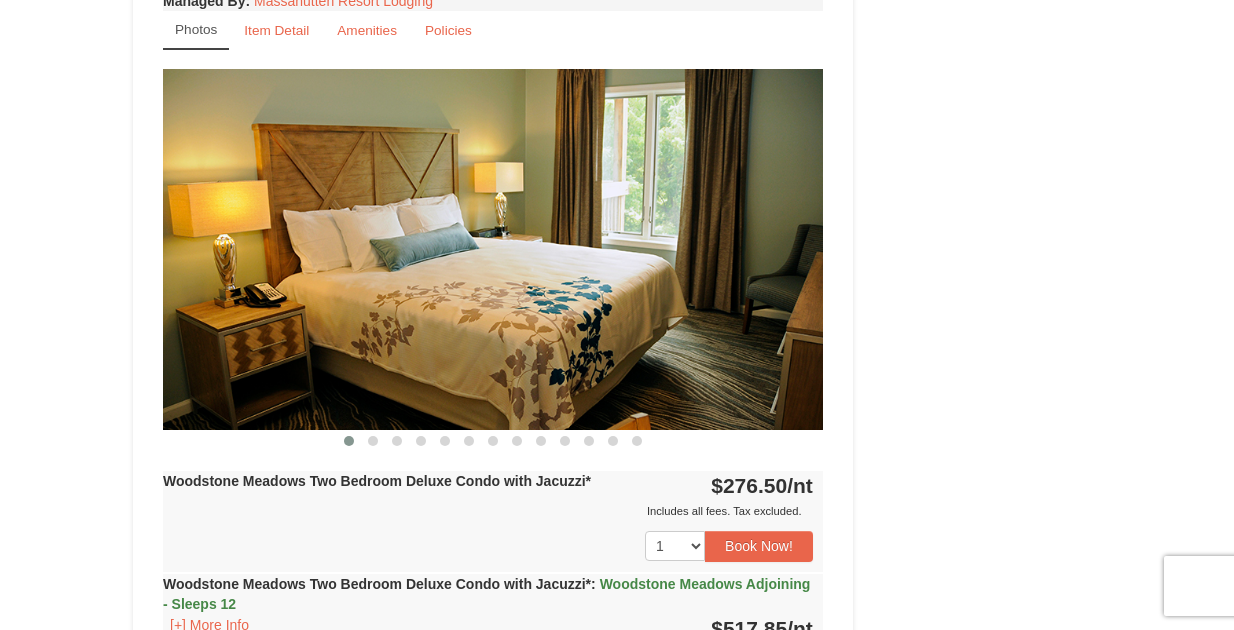scroll, scrollTop: 1600, scrollLeft: 0, axis: vertical 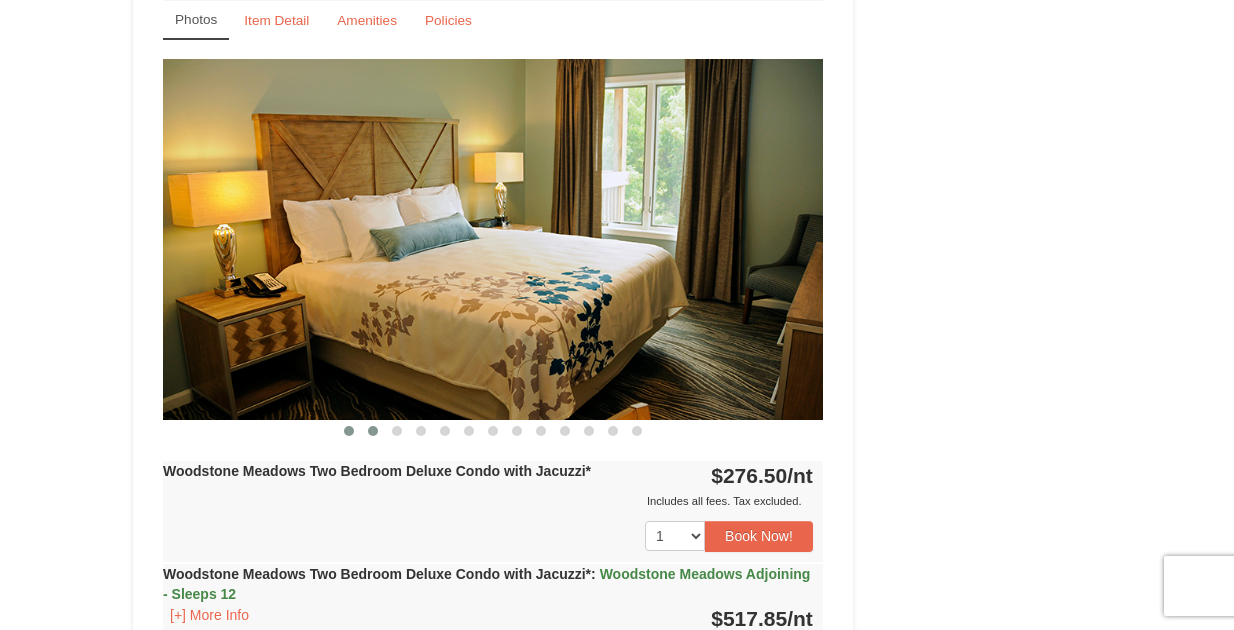 click at bounding box center [373, 431] 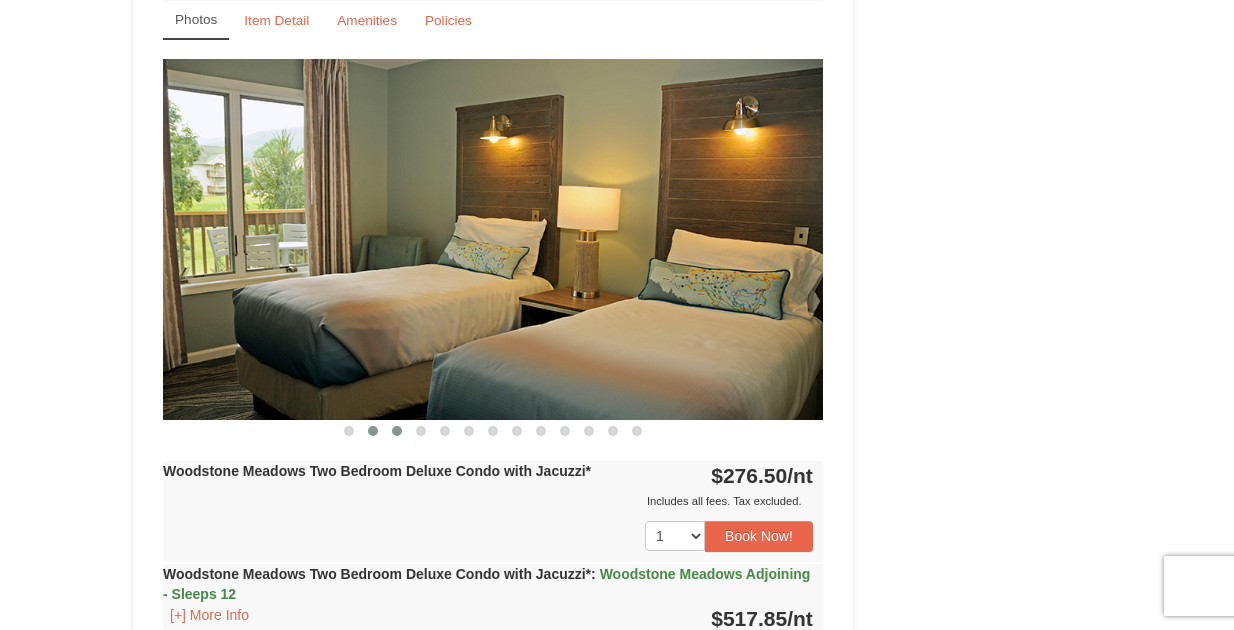 click at bounding box center (397, 431) 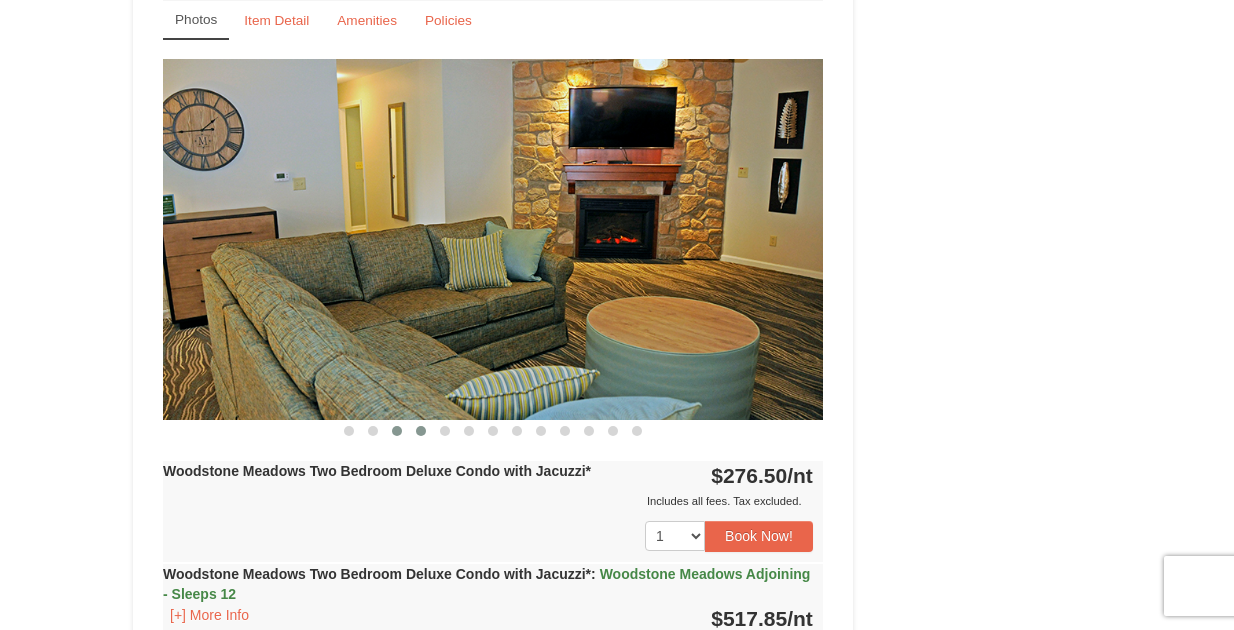 click at bounding box center (421, 431) 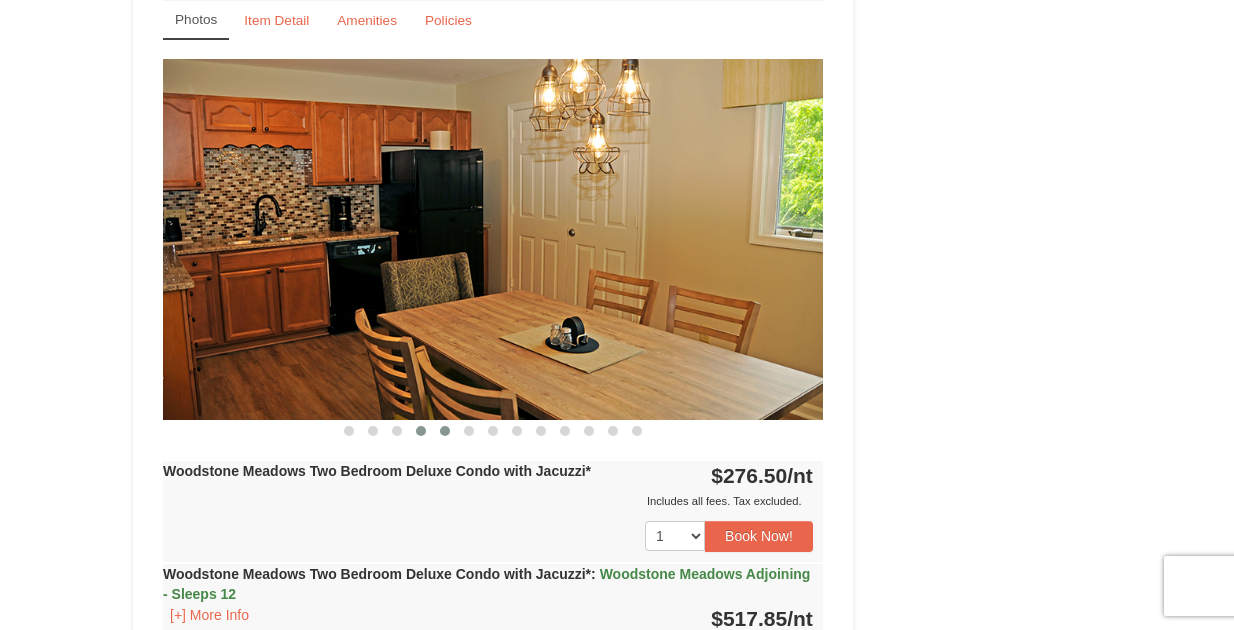 click at bounding box center [445, 431] 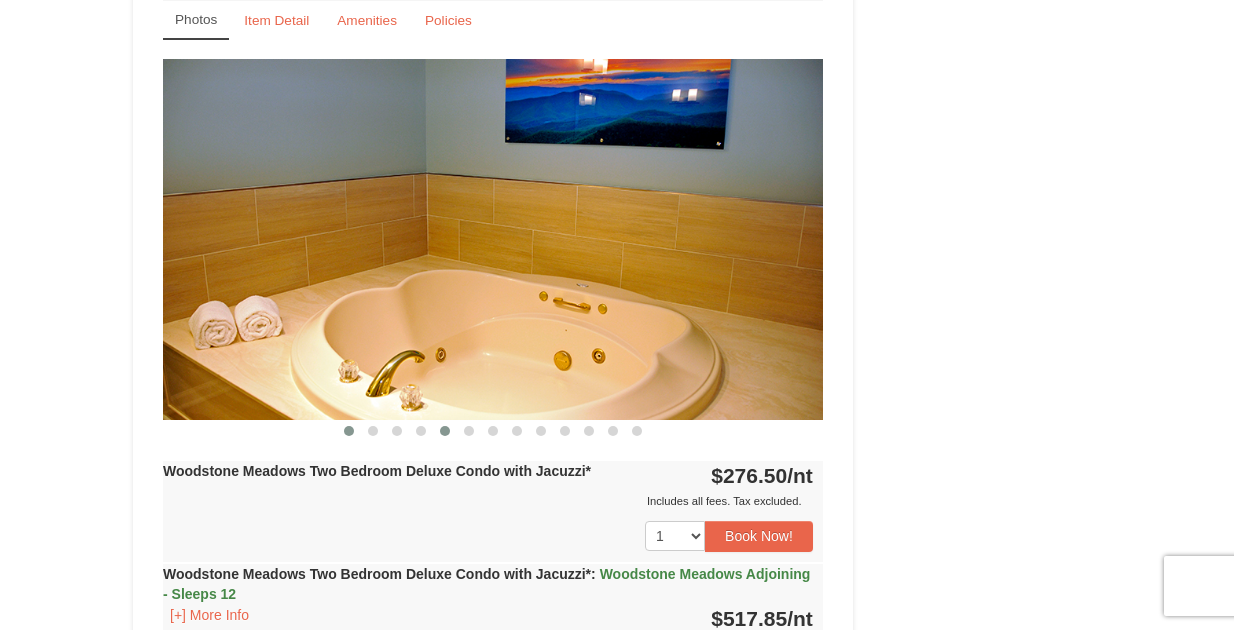 click at bounding box center (349, 431) 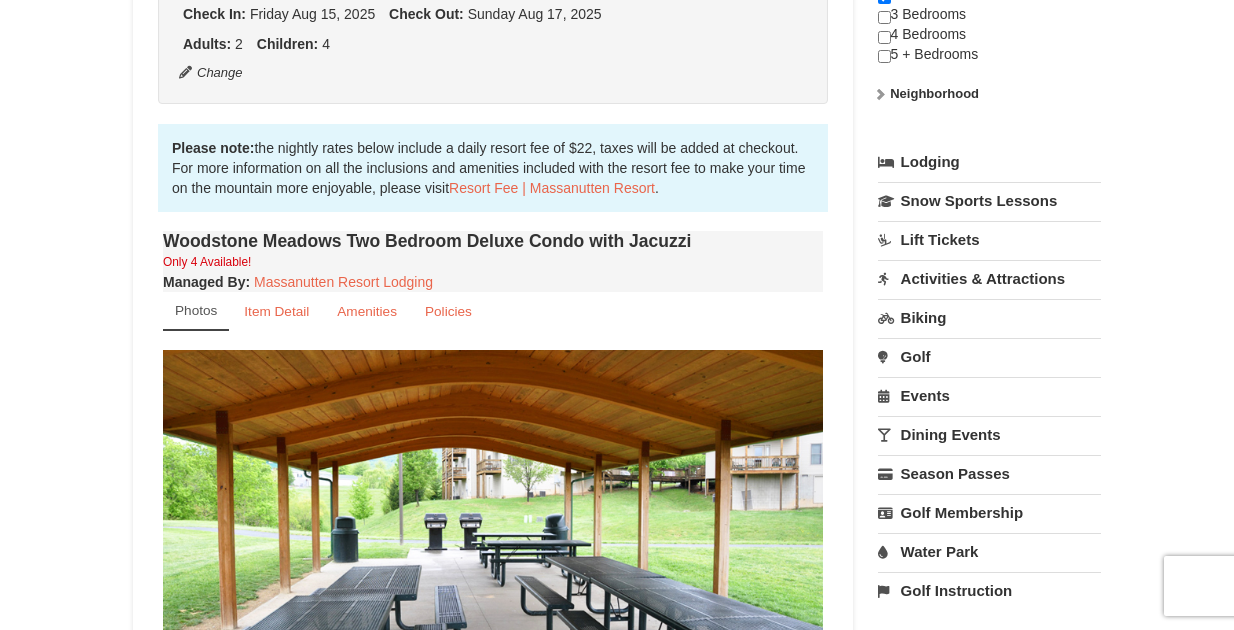 scroll, scrollTop: 200, scrollLeft: 0, axis: vertical 